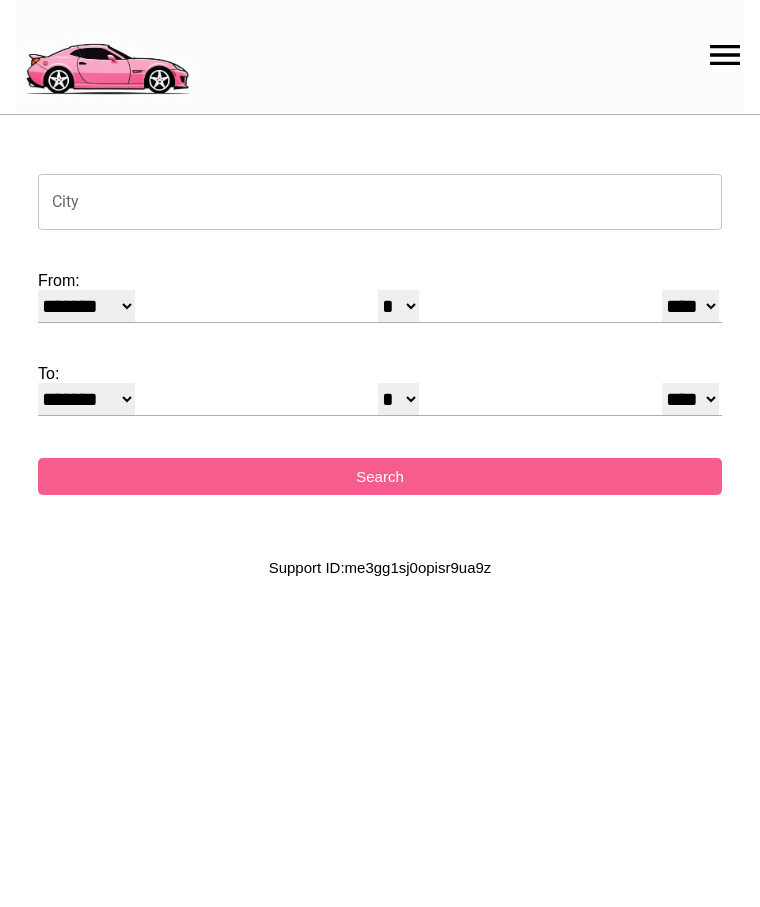 select on "*" 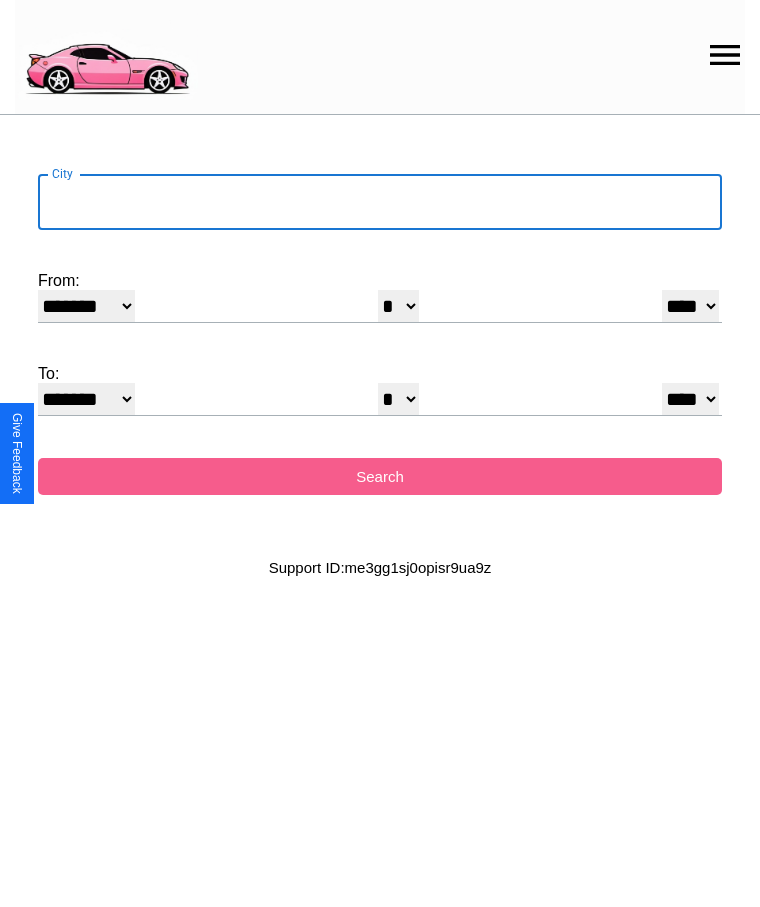 click on "City" at bounding box center (380, 202) 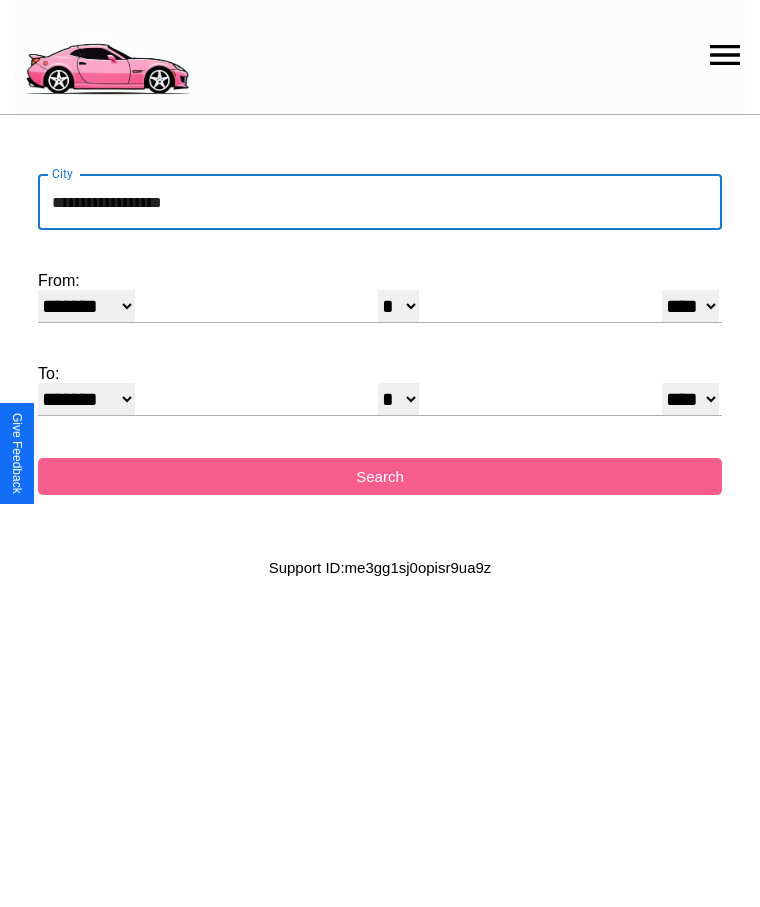 type on "**********" 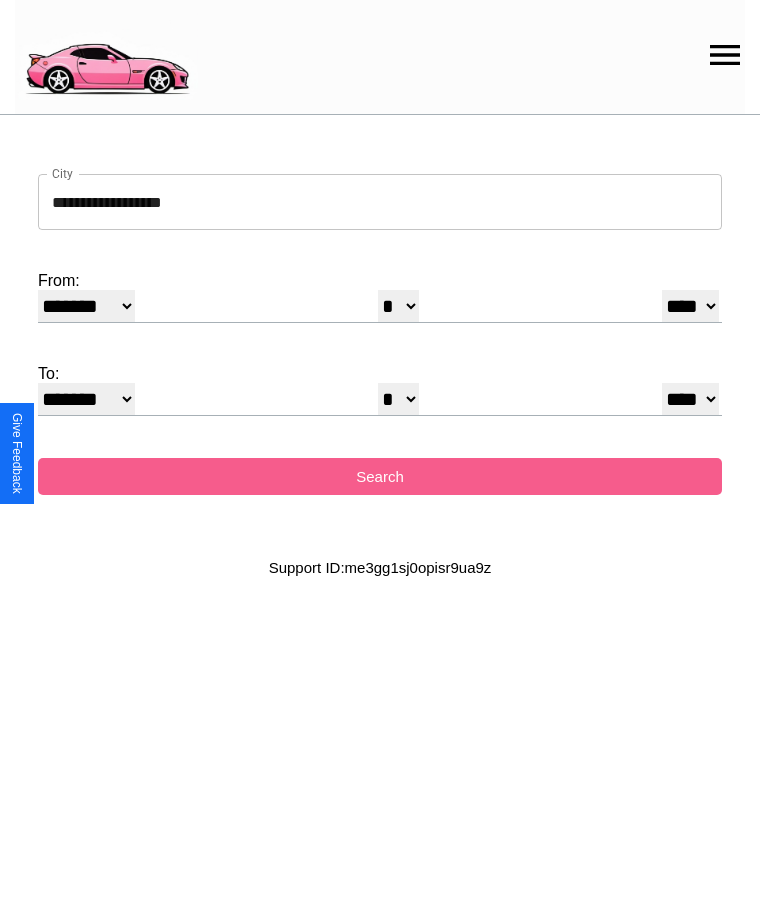 click on "* * * * * * * * * ** ** ** ** ** ** ** ** ** ** ** ** ** ** ** ** ** ** ** ** ** **" at bounding box center [398, 306] 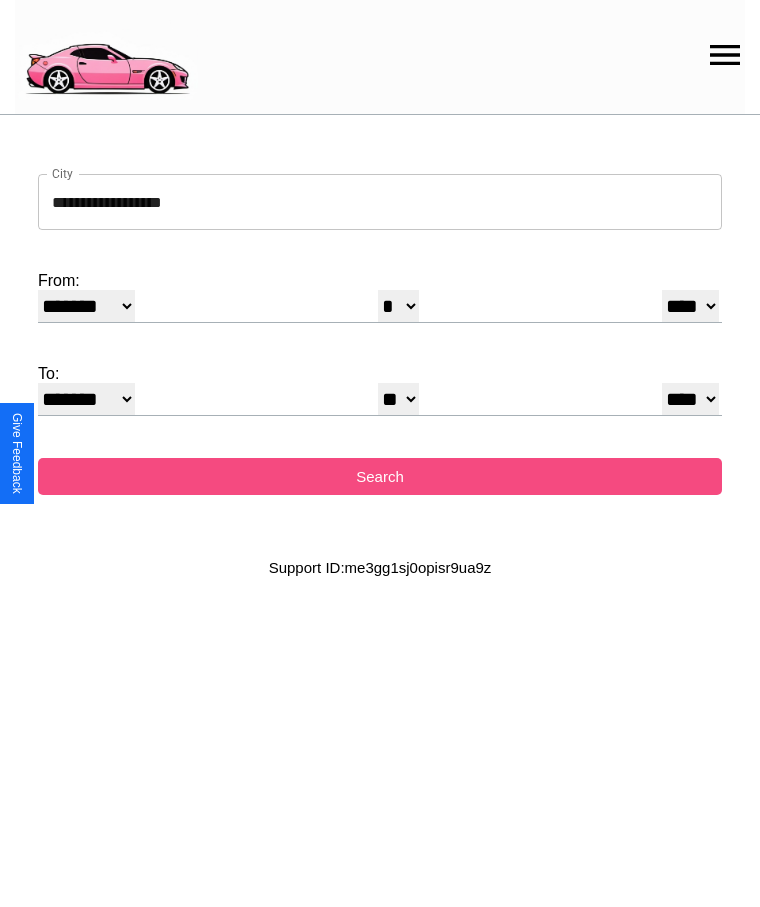click on "Search" at bounding box center [380, 476] 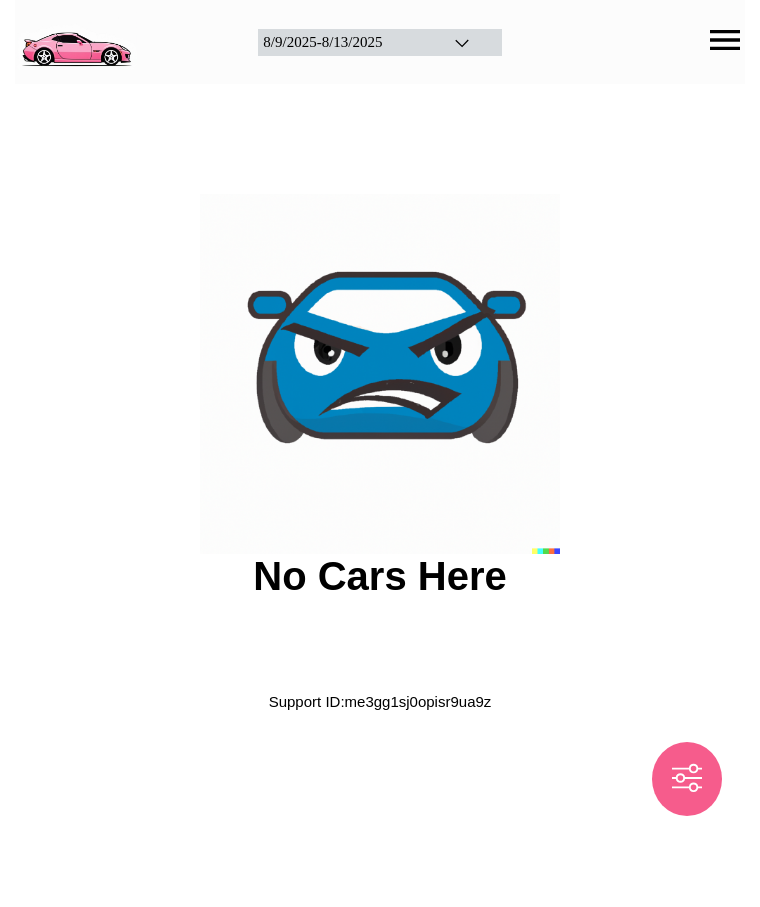 scroll, scrollTop: 0, scrollLeft: 0, axis: both 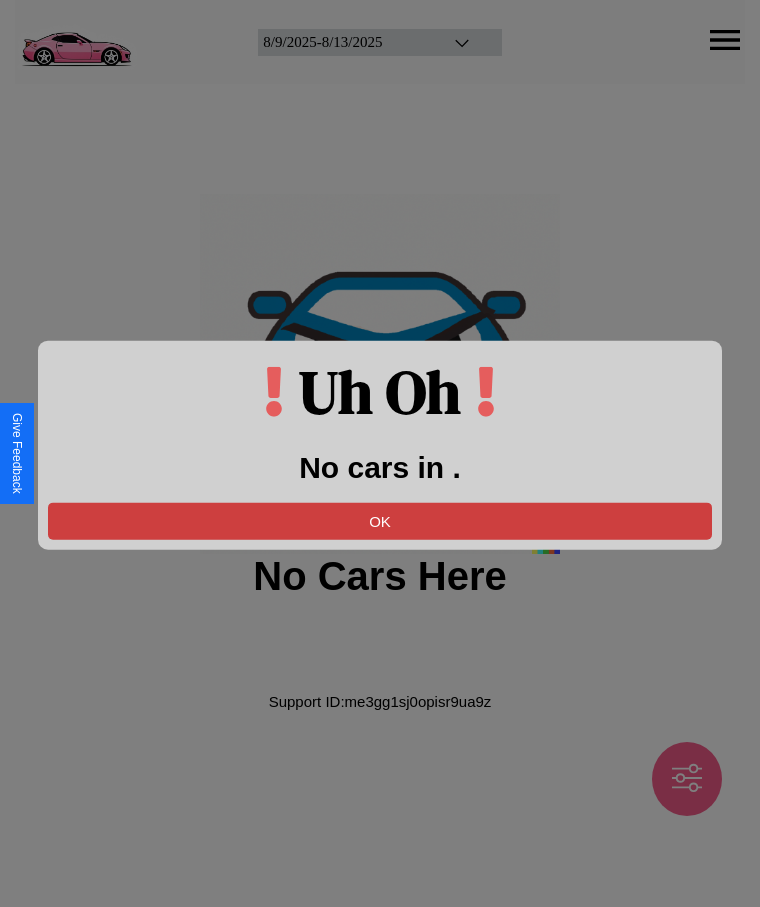 click on "OK" at bounding box center (380, 520) 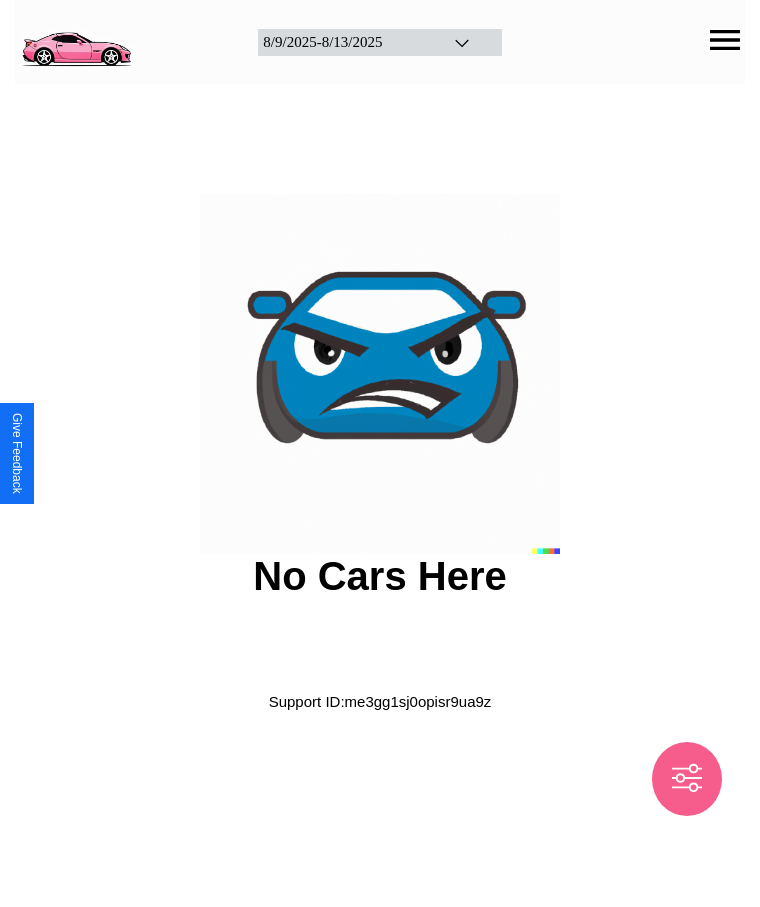 click at bounding box center [76, 40] 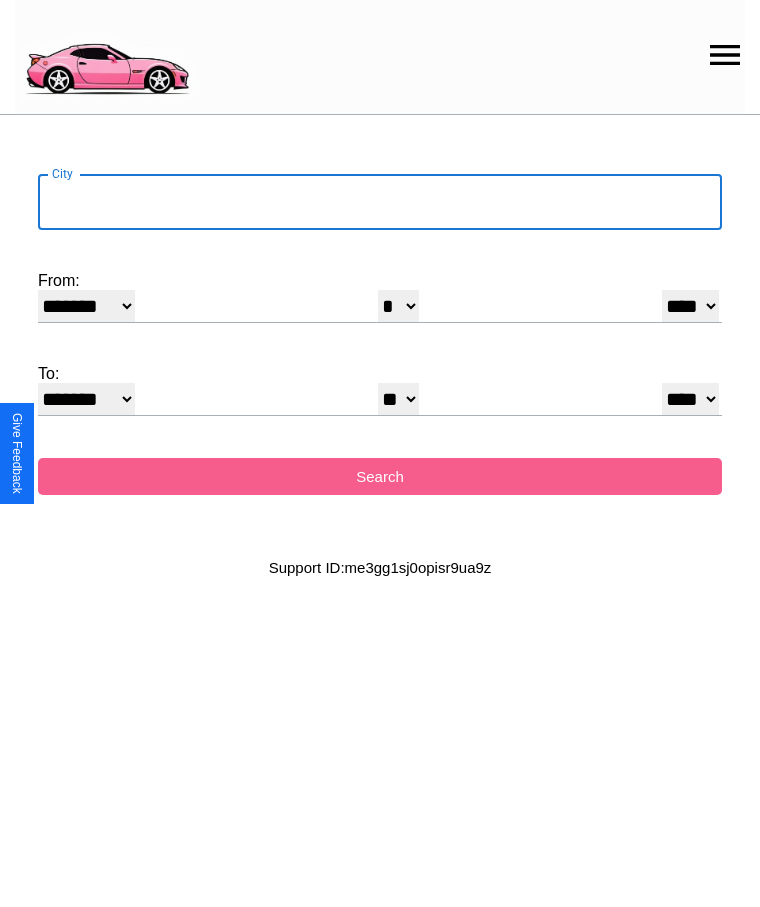 click on "City" at bounding box center [380, 202] 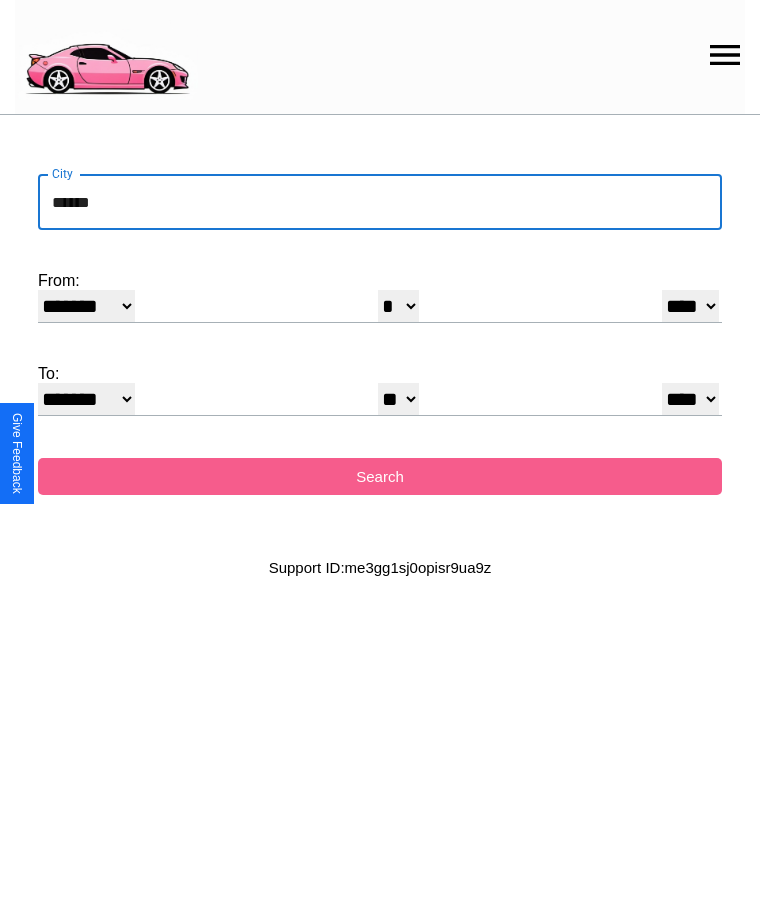 type on "******" 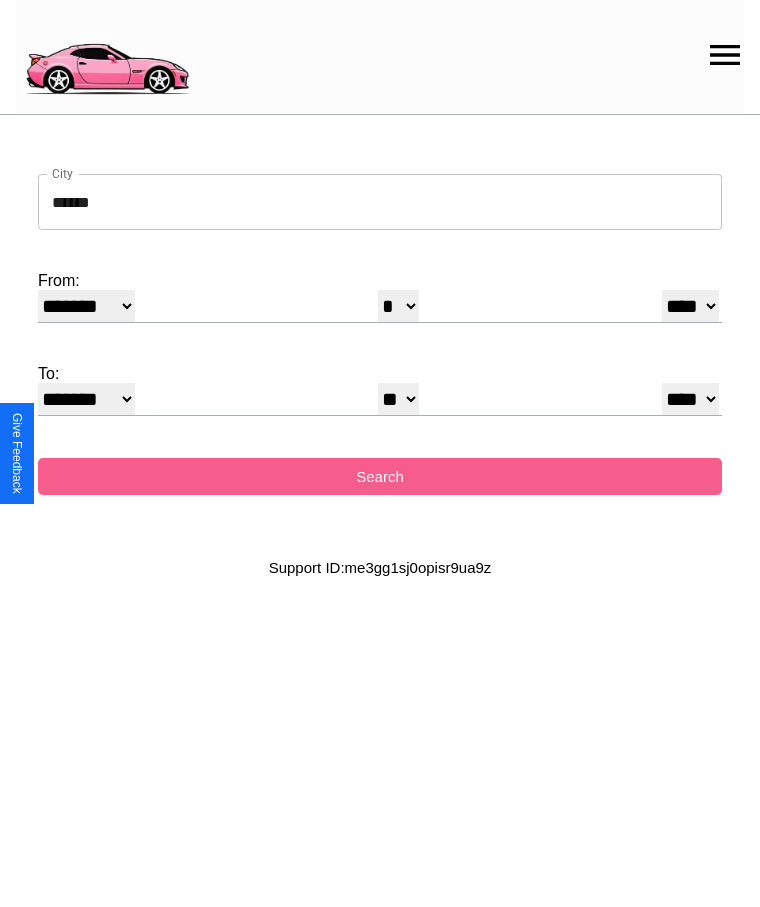 click on "******* ******** ***** ***** *** **** **** ****** ********* ******* ******** ********" at bounding box center (86, 306) 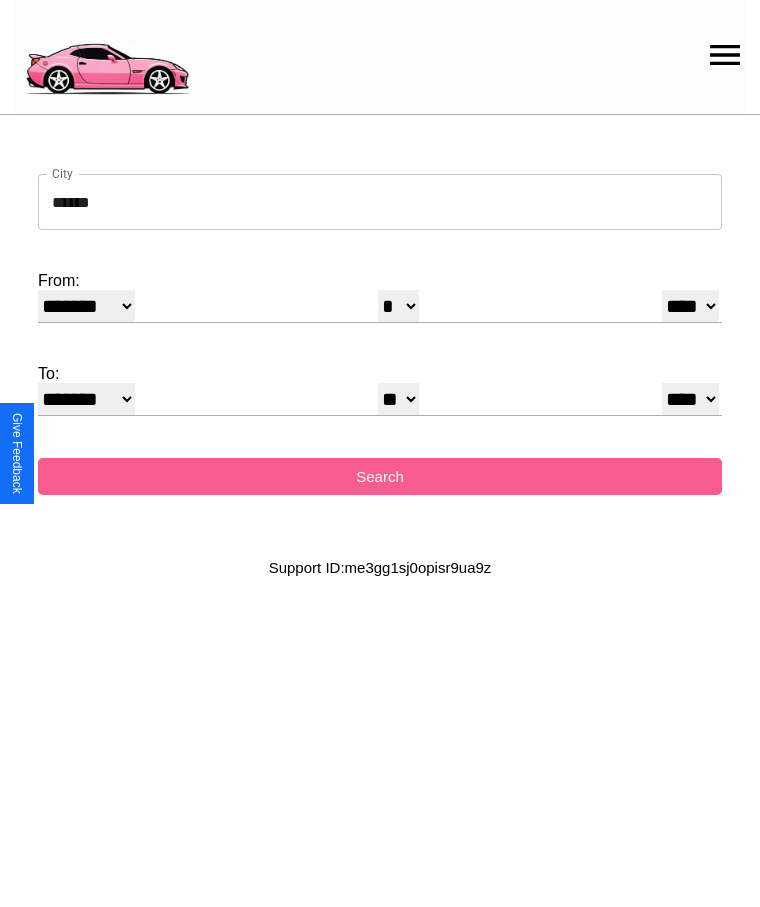 select on "*" 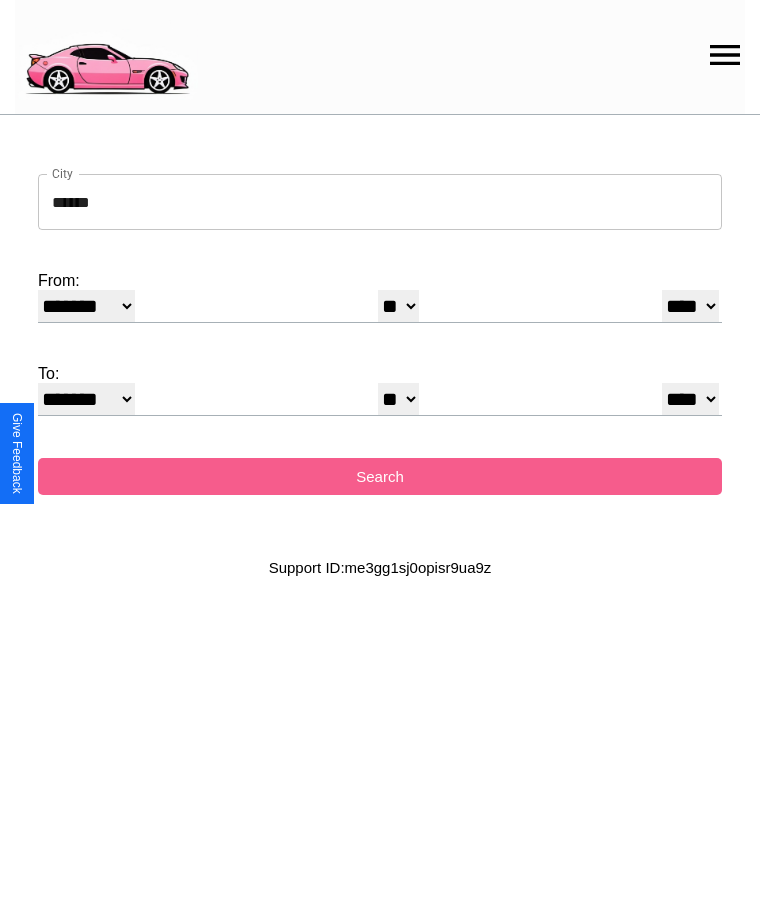 click on "**** **** **** **** **** **** **** **** **** ****" at bounding box center (690, 306) 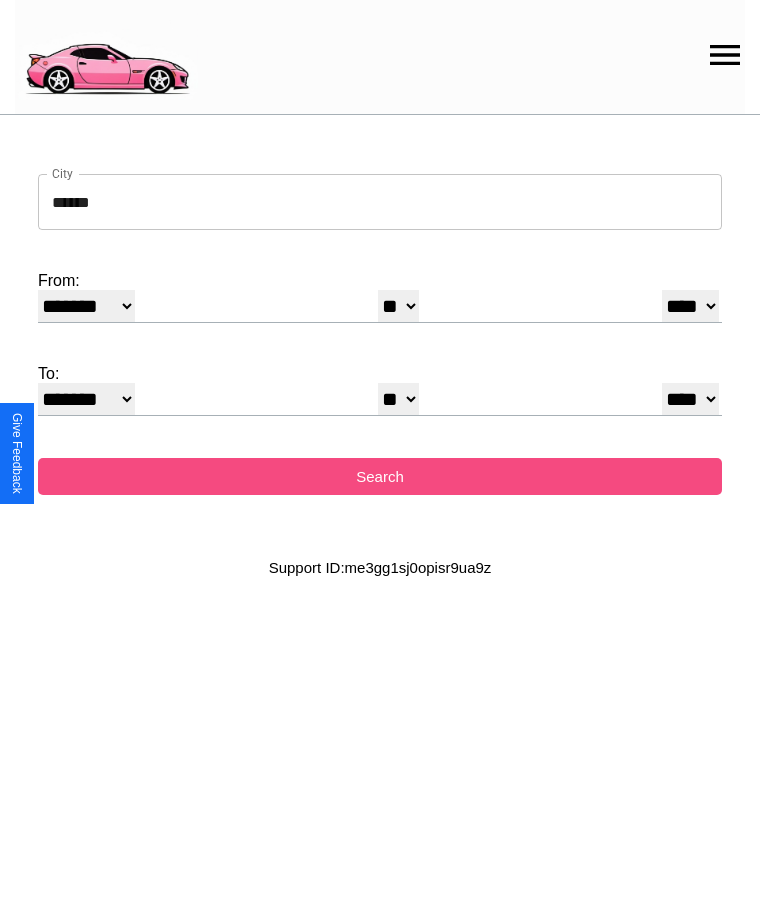 click on "Search" at bounding box center [380, 476] 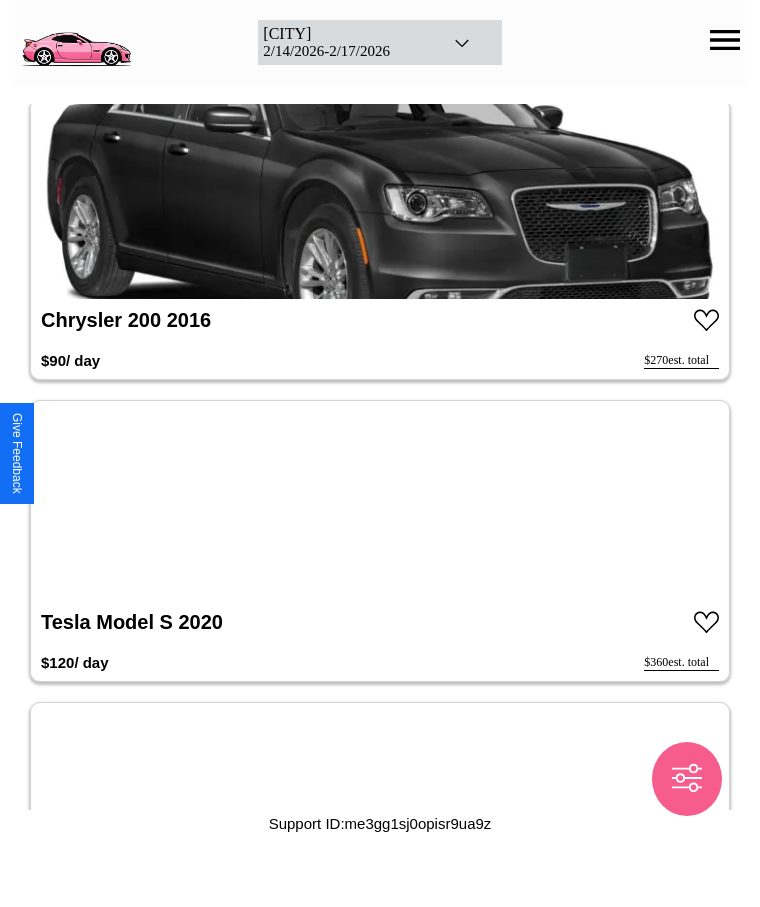 scroll, scrollTop: 9482, scrollLeft: 0, axis: vertical 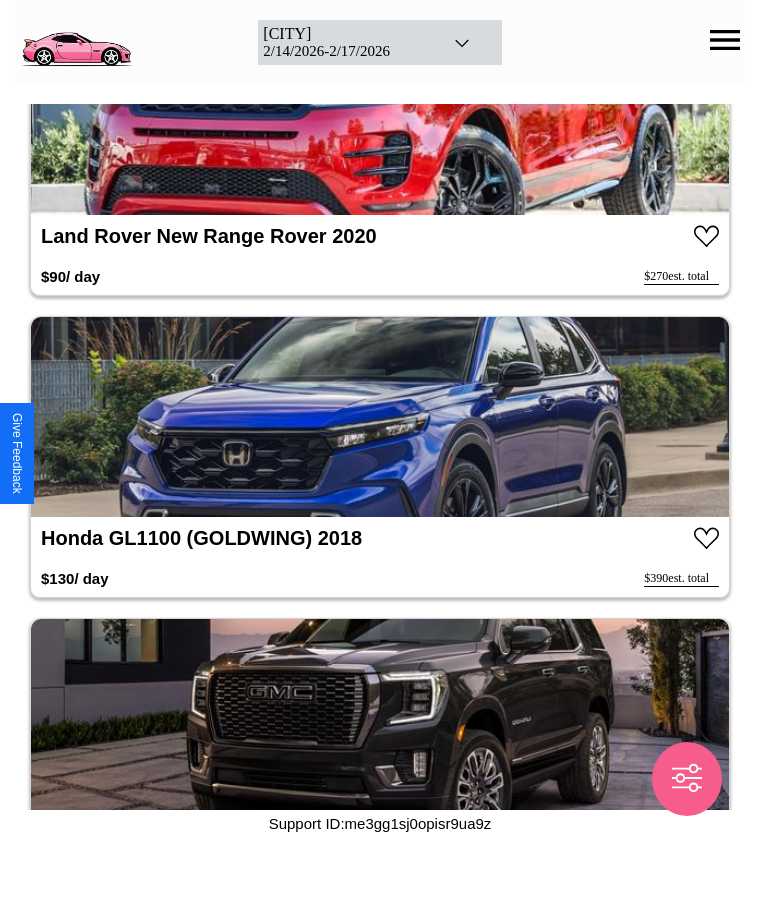 click at bounding box center (380, 417) 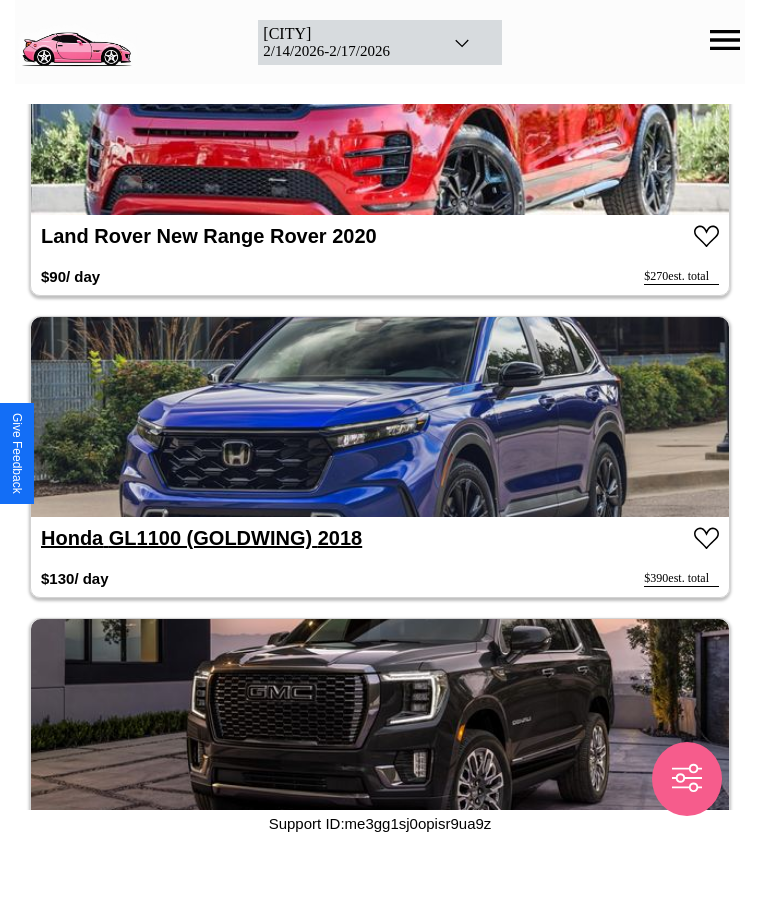 click on "Honda   GL1100 (GOLDWING)   2018" at bounding box center [201, 538] 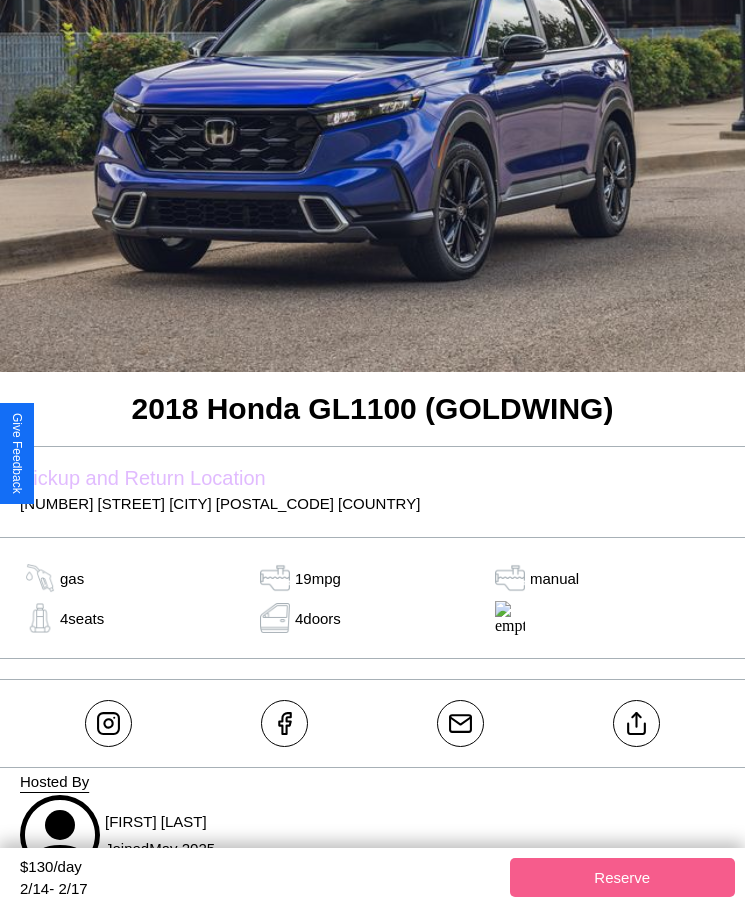 scroll, scrollTop: 314, scrollLeft: 0, axis: vertical 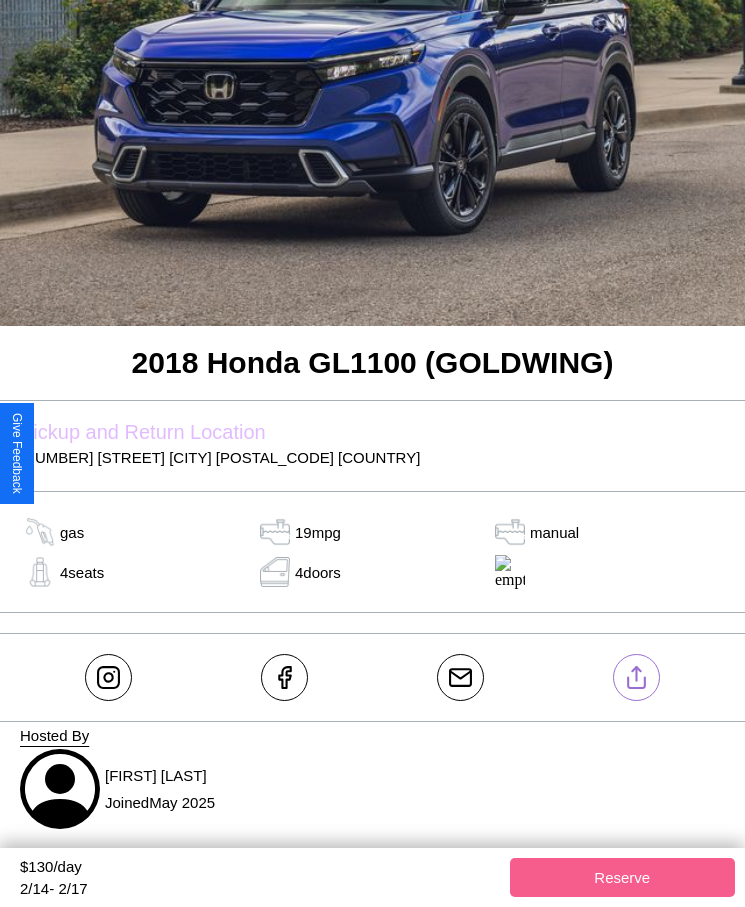 click 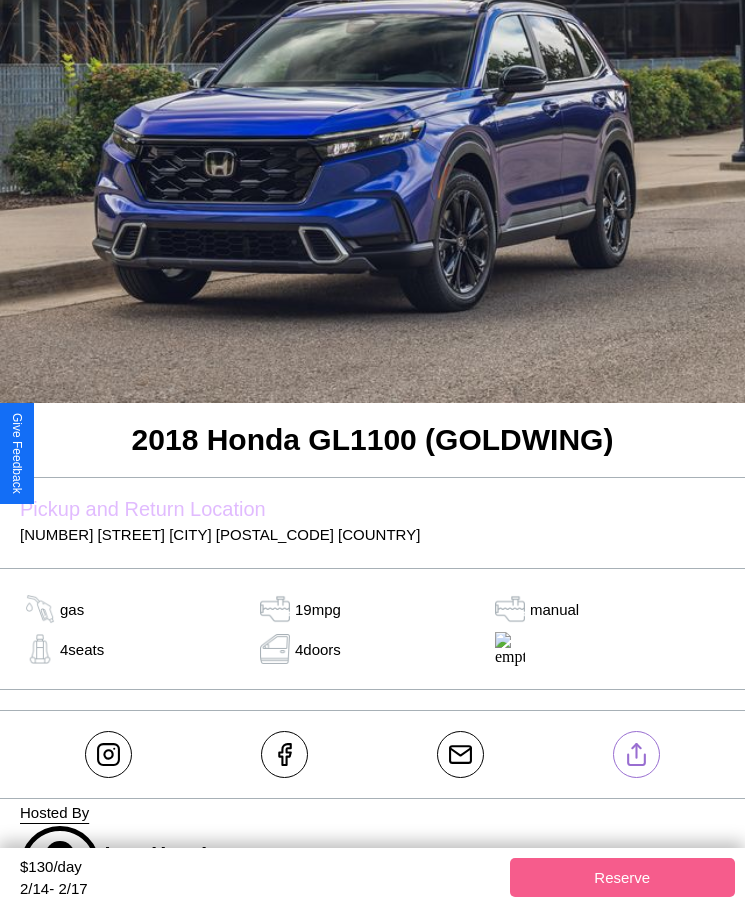 scroll, scrollTop: 224, scrollLeft: 0, axis: vertical 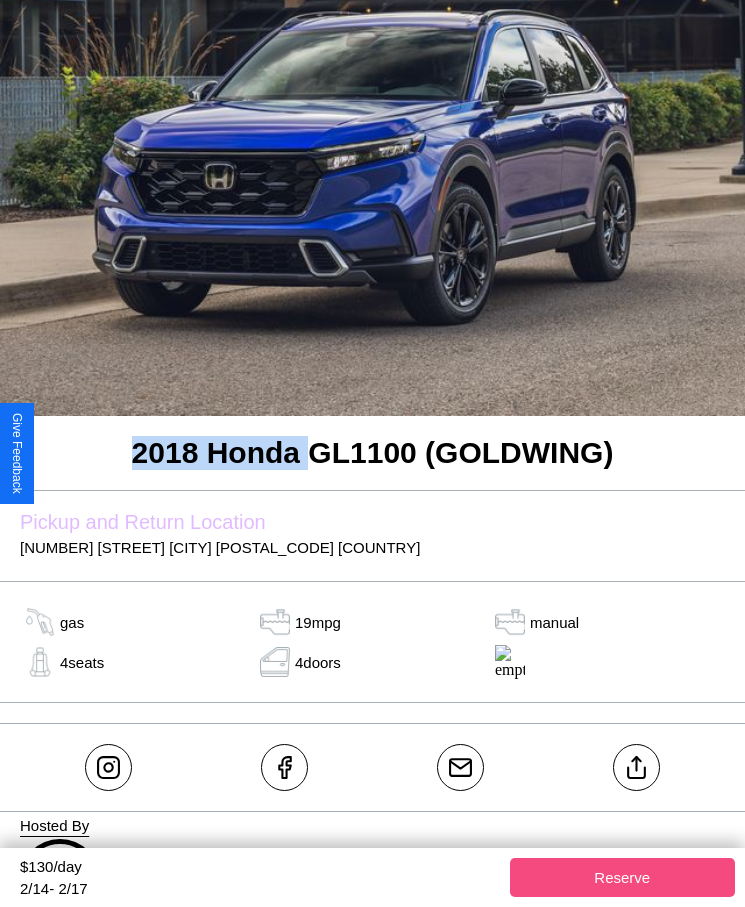 click on "Reserve" at bounding box center (623, 877) 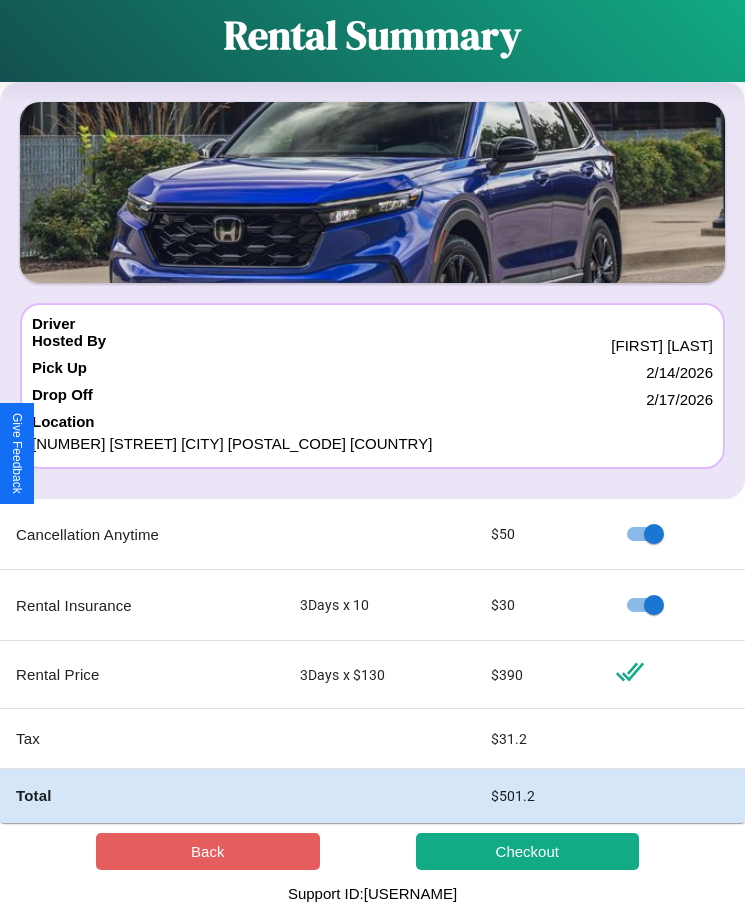 scroll, scrollTop: 0, scrollLeft: 0, axis: both 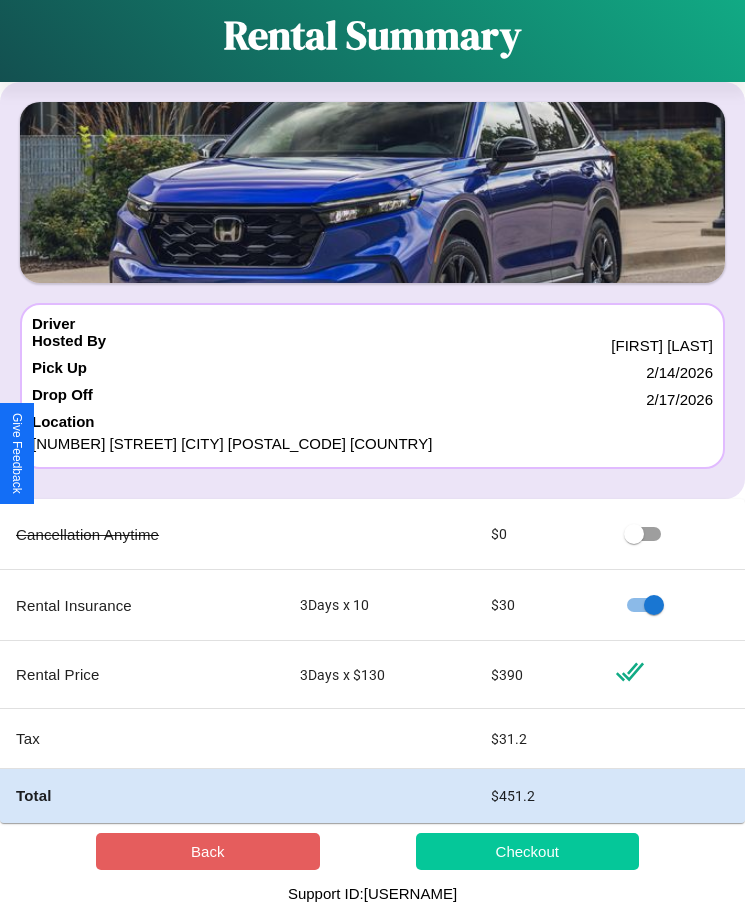 click on "Checkout" at bounding box center (528, 851) 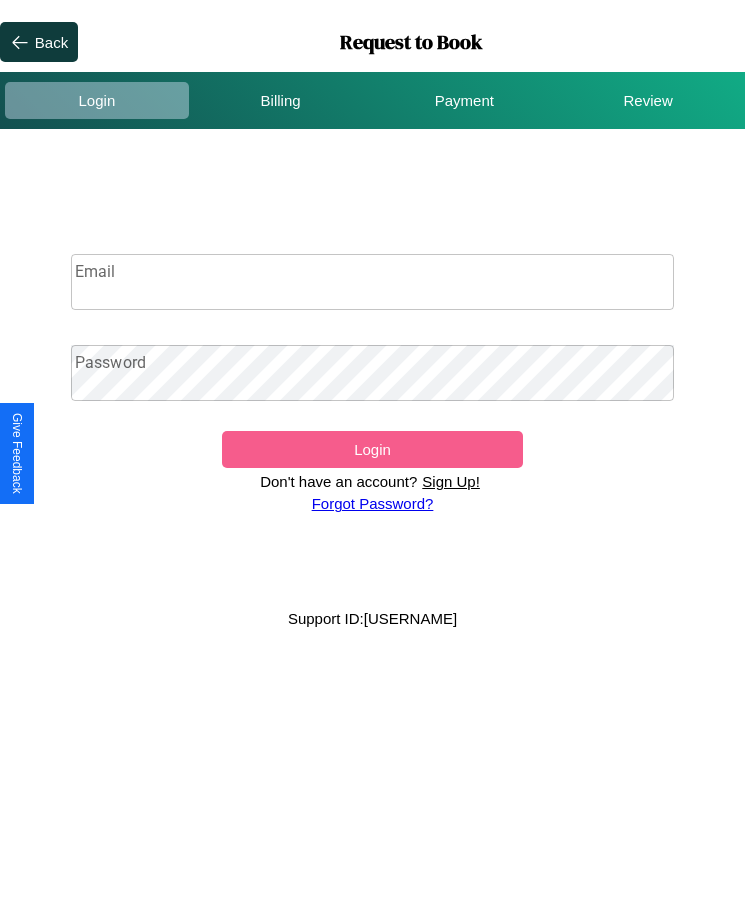 scroll, scrollTop: 0, scrollLeft: 0, axis: both 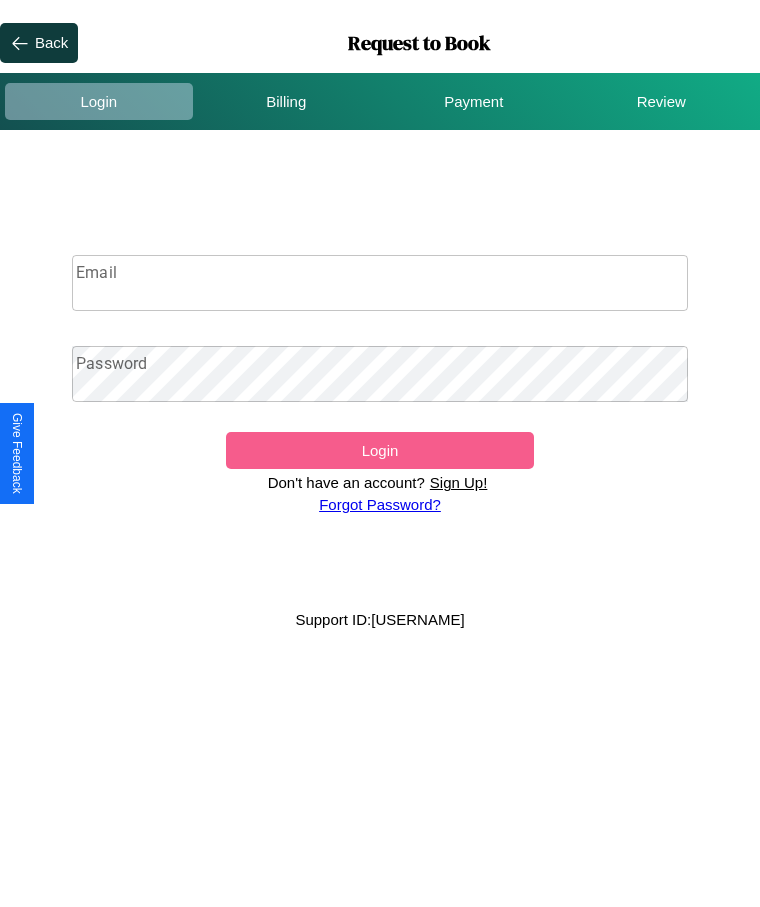 click on "Sign Up!" at bounding box center [459, 482] 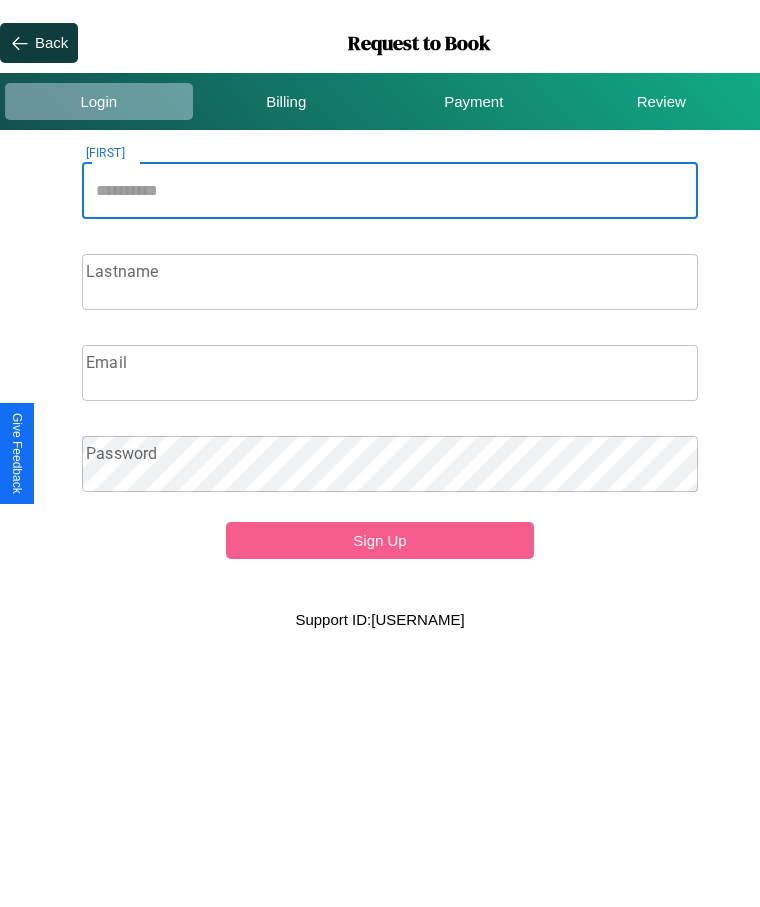 click on "Firstname" at bounding box center [390, 191] 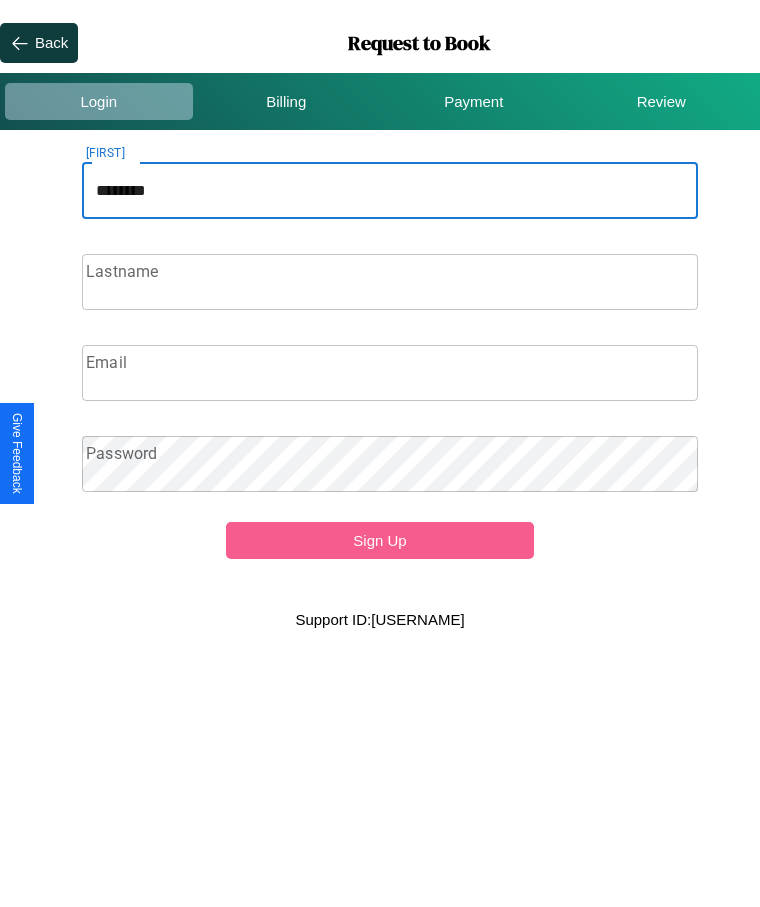 type on "********" 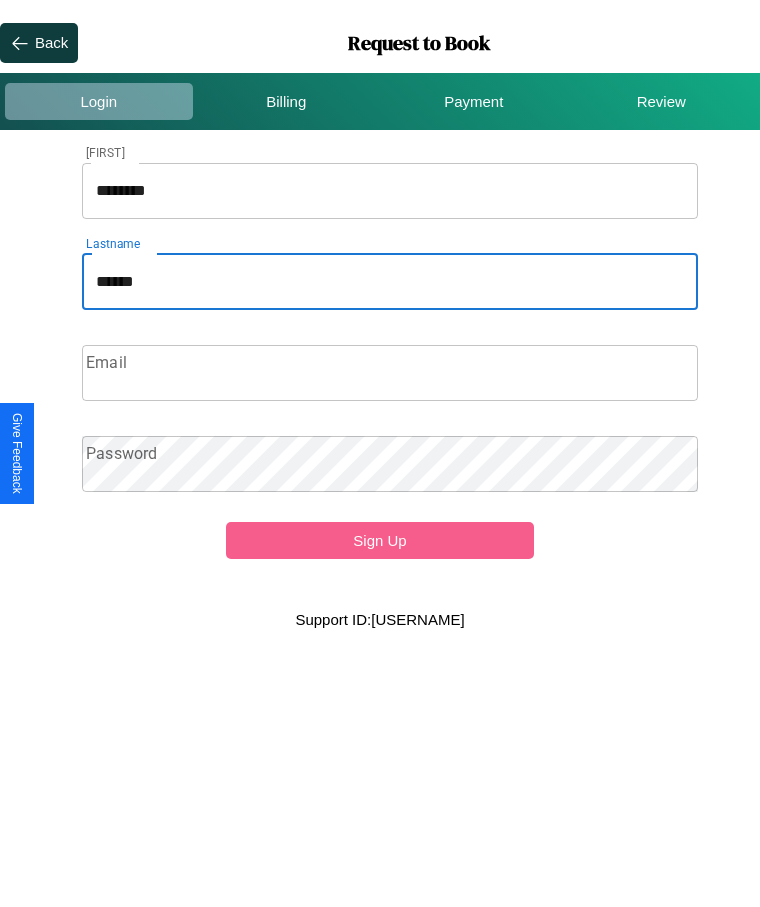 type on "******" 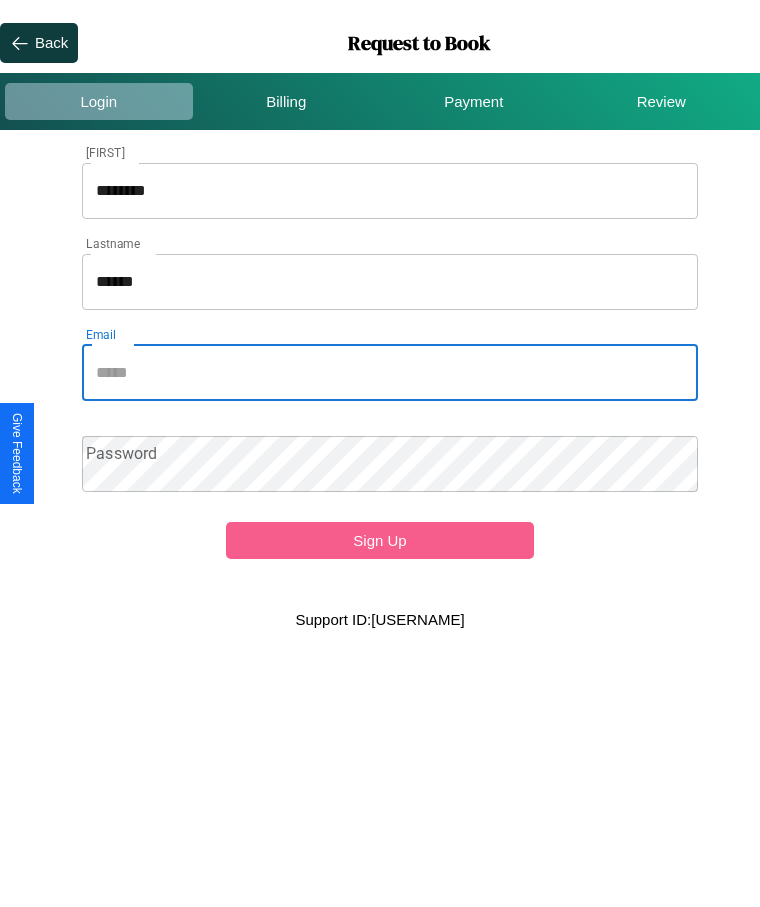 click on "Email" at bounding box center (390, 373) 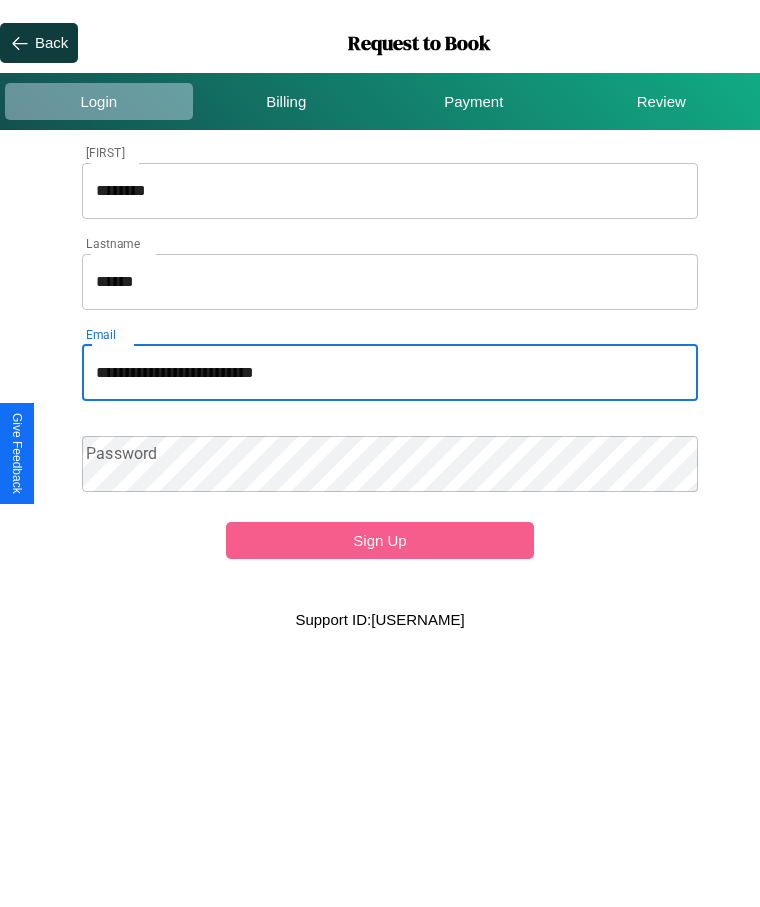 type on "**********" 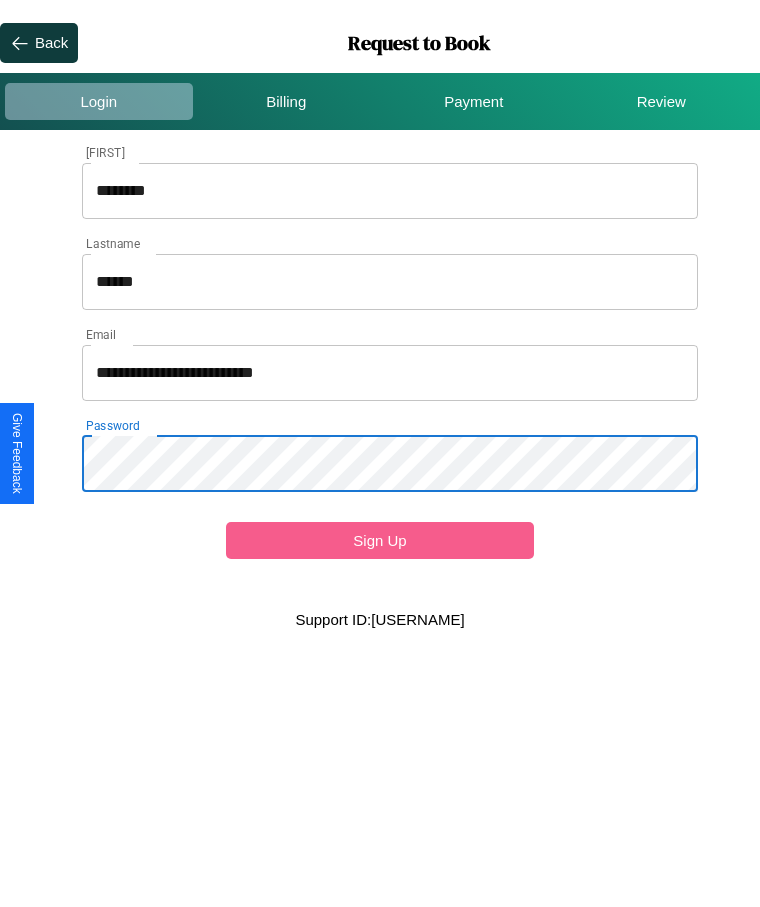 click on "Sign Up" at bounding box center [380, 540] 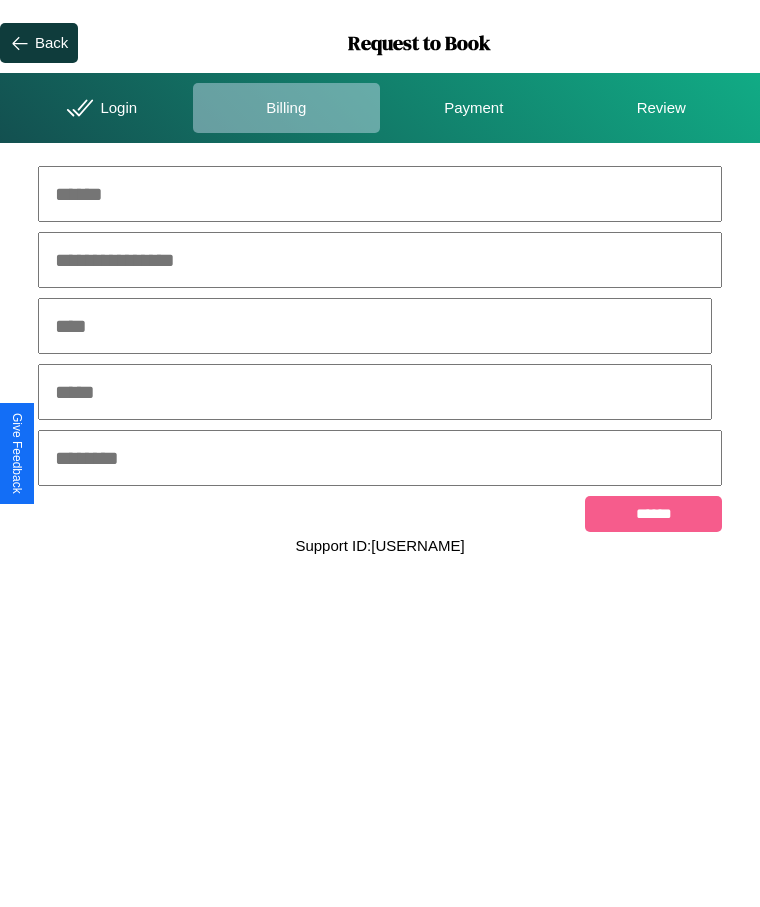 click at bounding box center (380, 194) 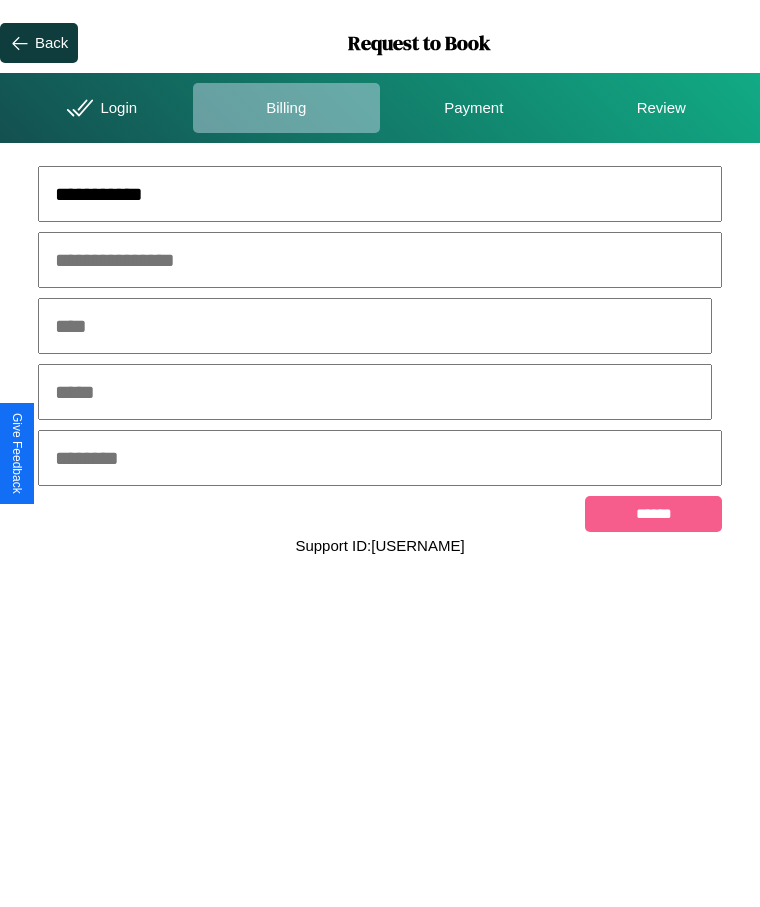 type on "**********" 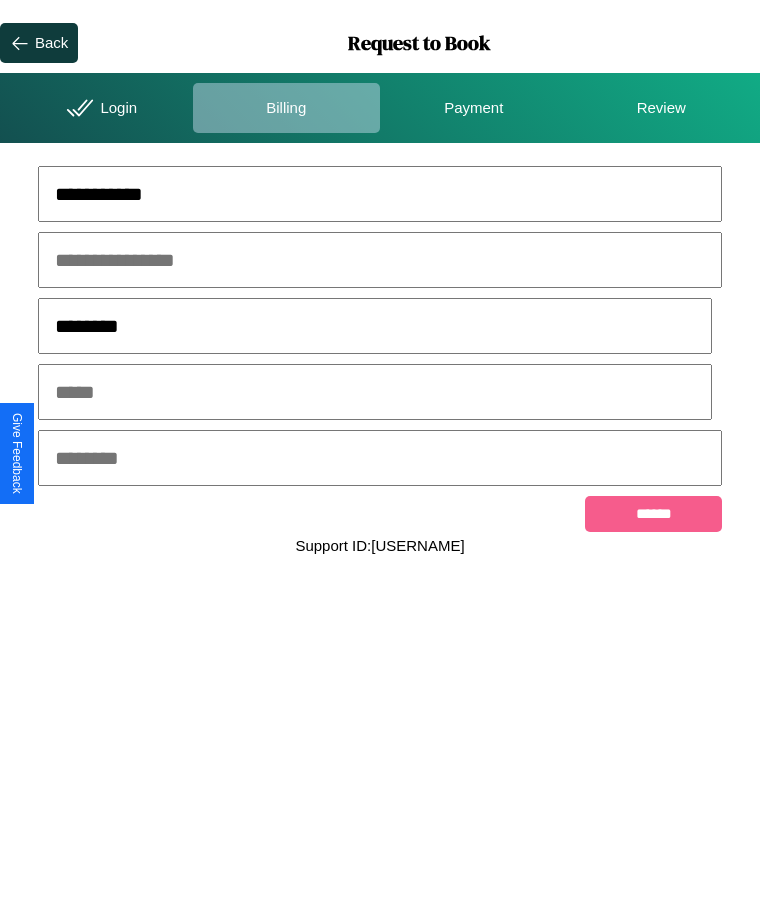 type on "********" 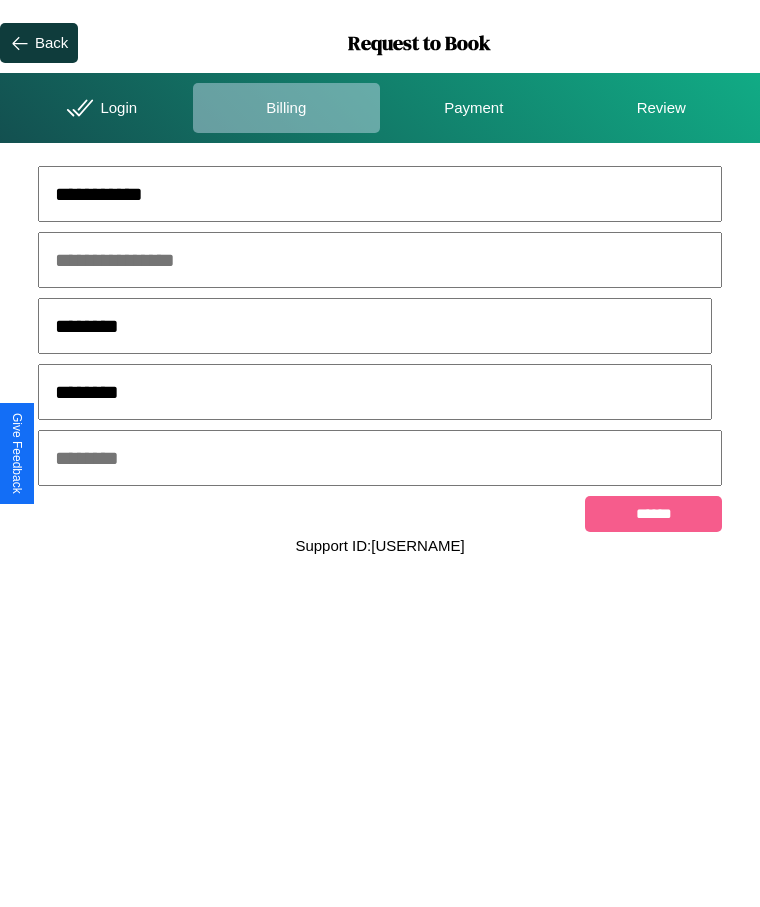 type on "********" 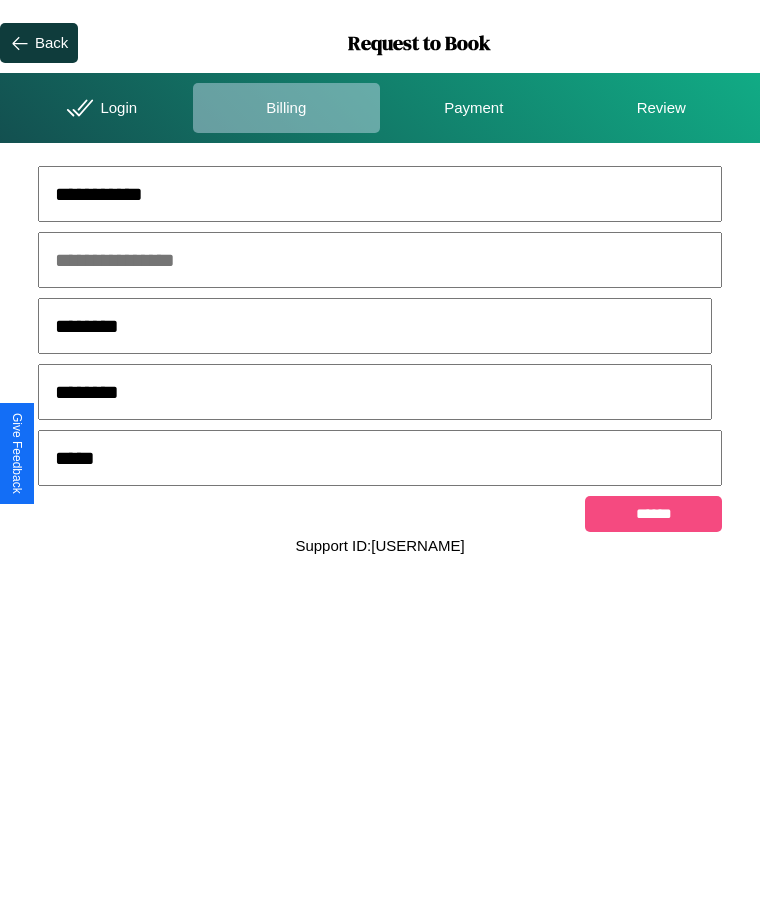 type on "*****" 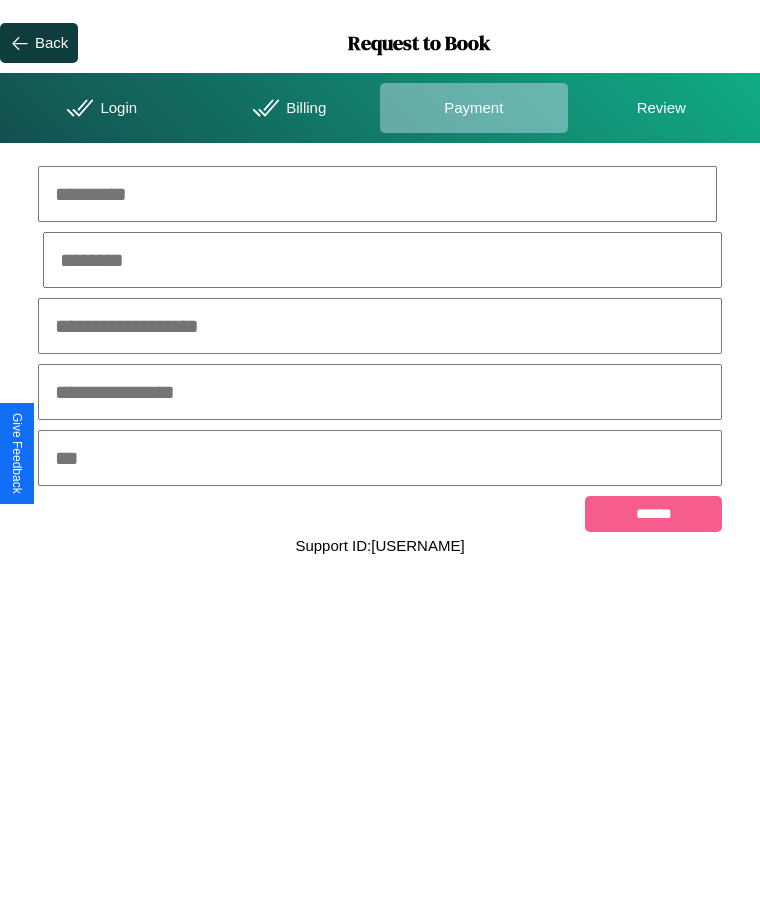 click at bounding box center [377, 194] 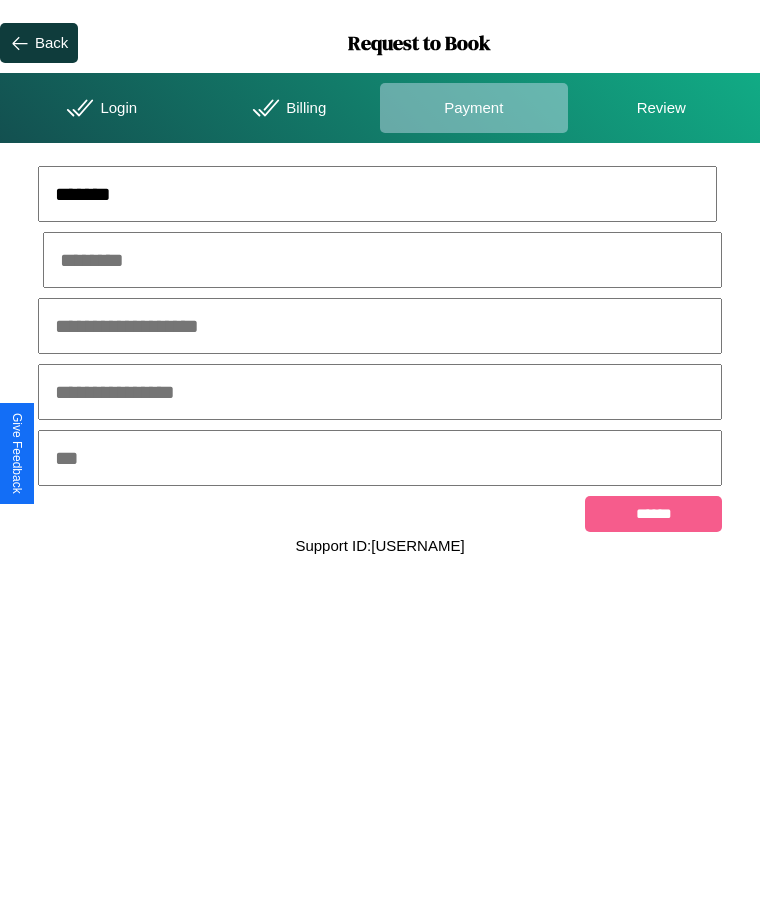 type on "*******" 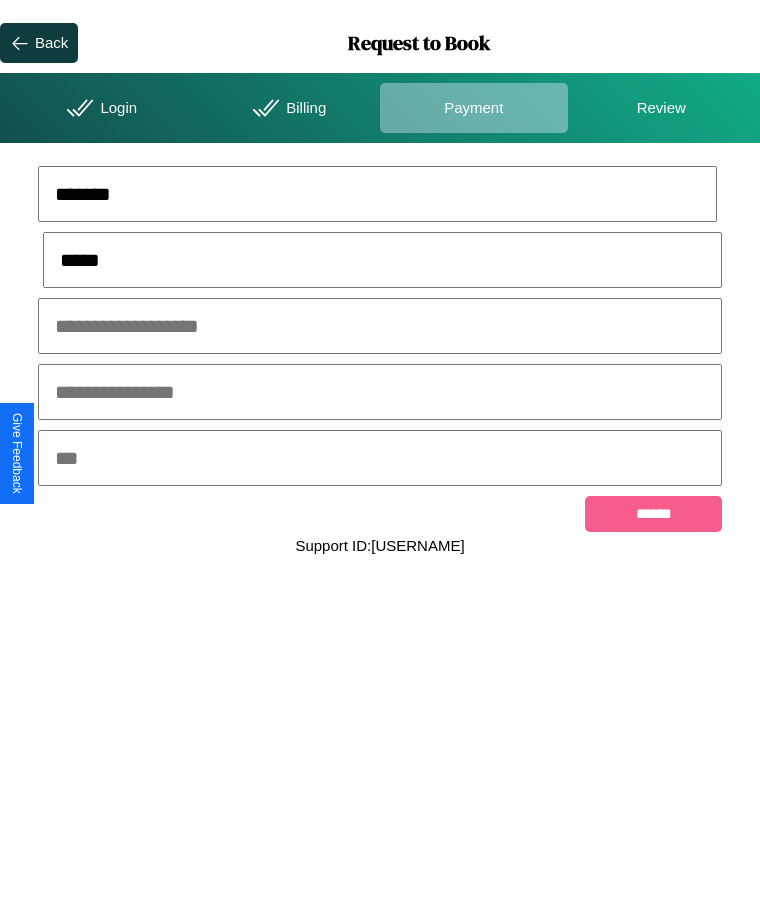 type on "*****" 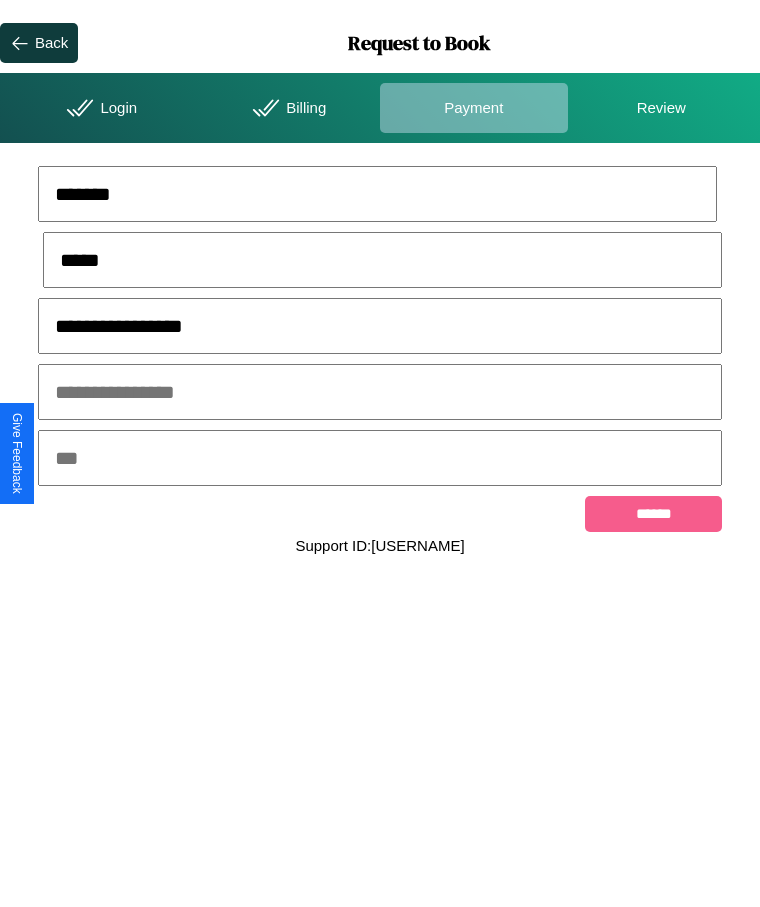 type on "**********" 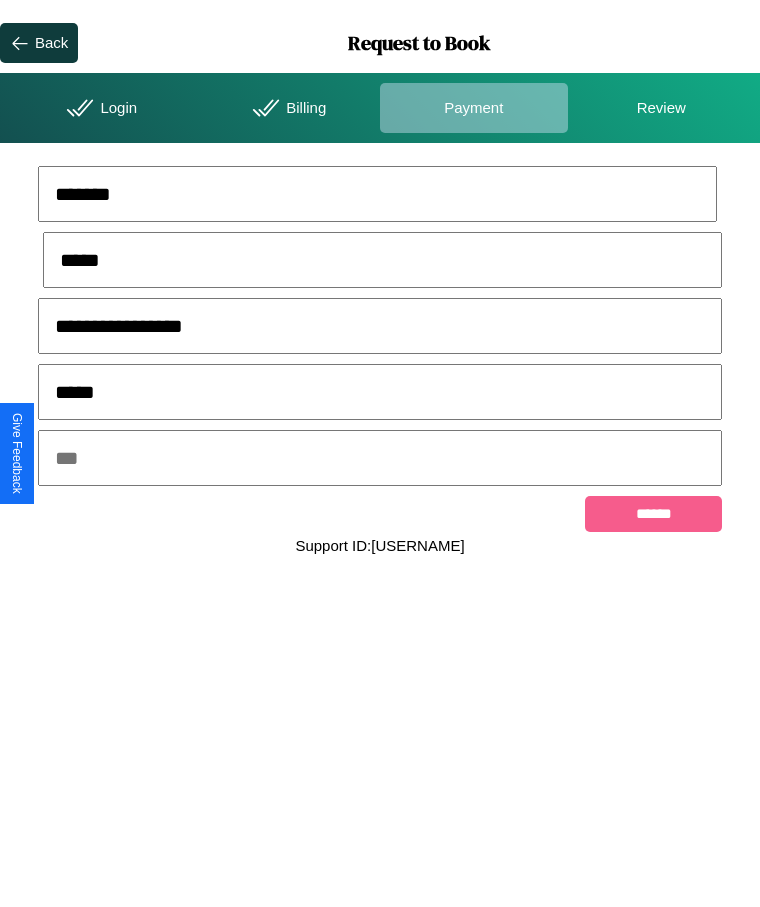 type on "*****" 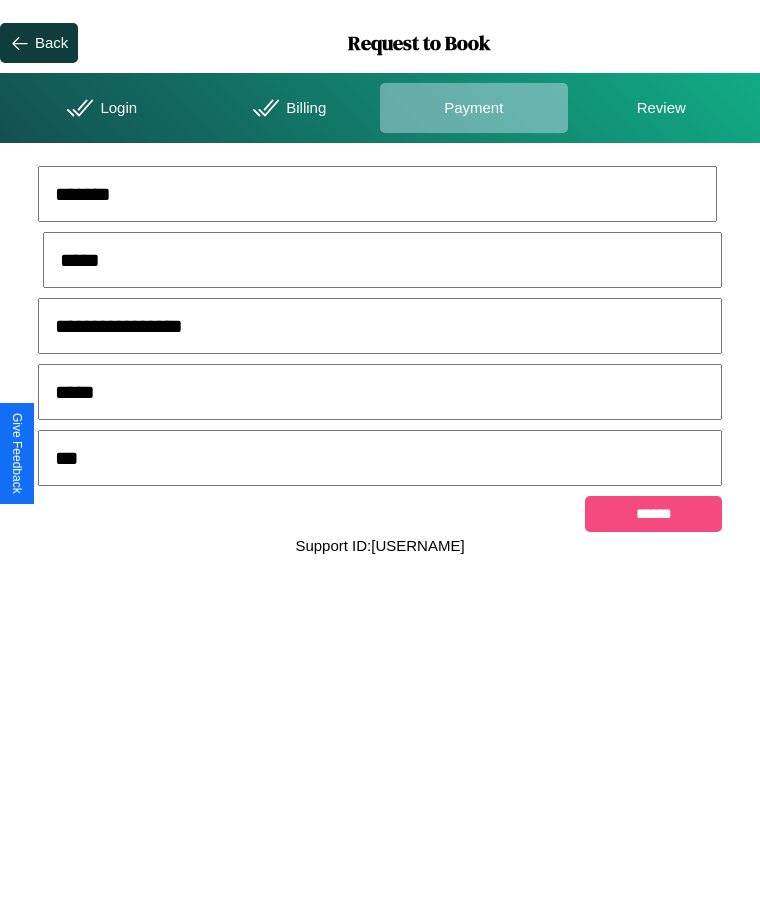 type on "***" 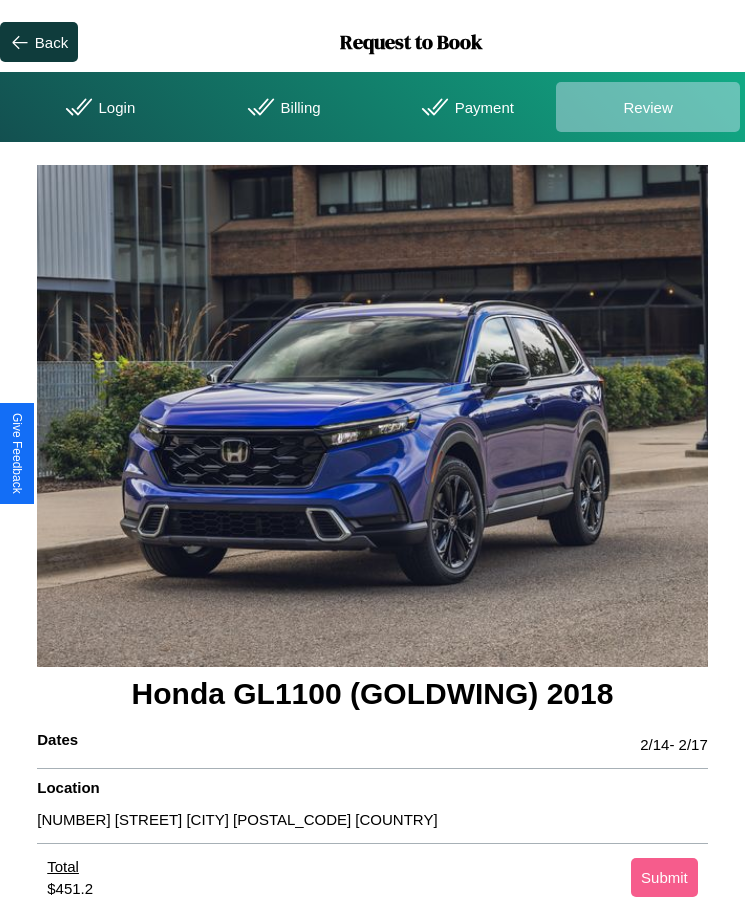 scroll, scrollTop: 2, scrollLeft: 0, axis: vertical 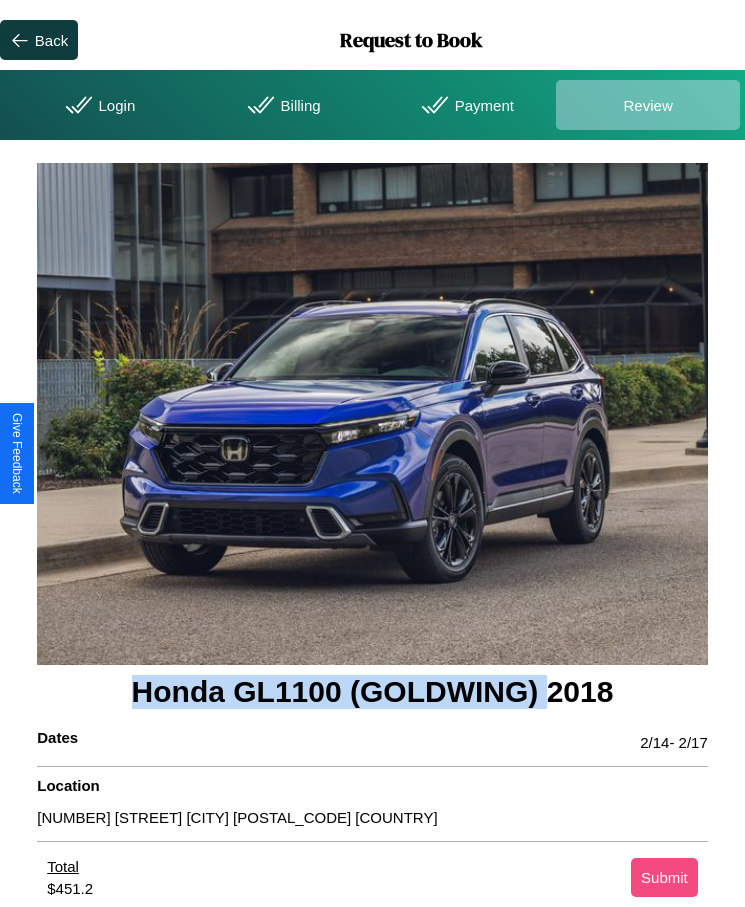 click on "Submit" at bounding box center (664, 877) 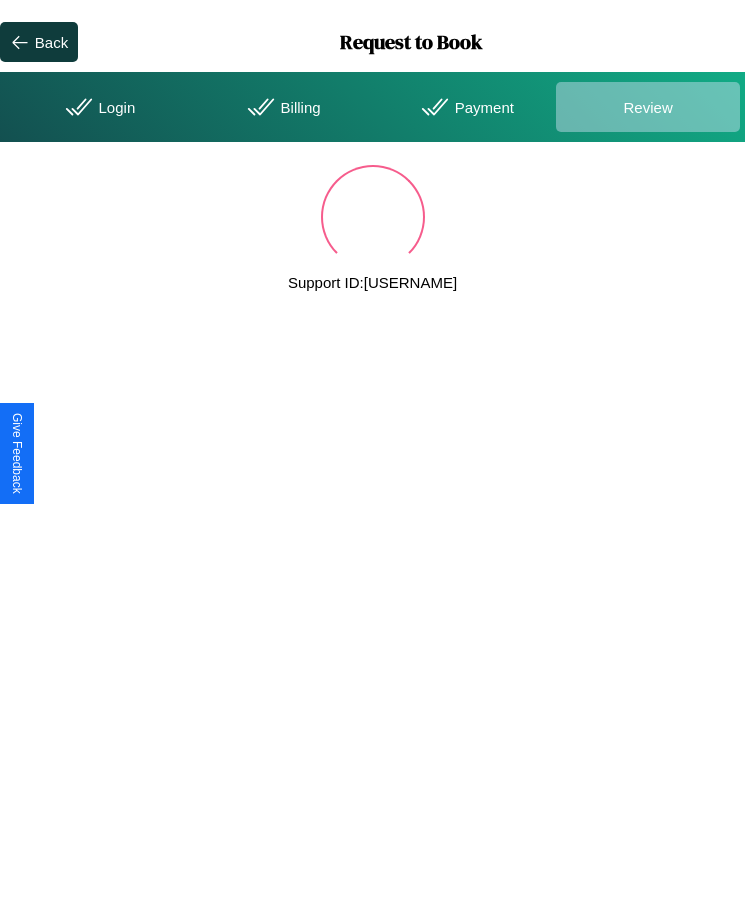 scroll, scrollTop: 0, scrollLeft: 0, axis: both 